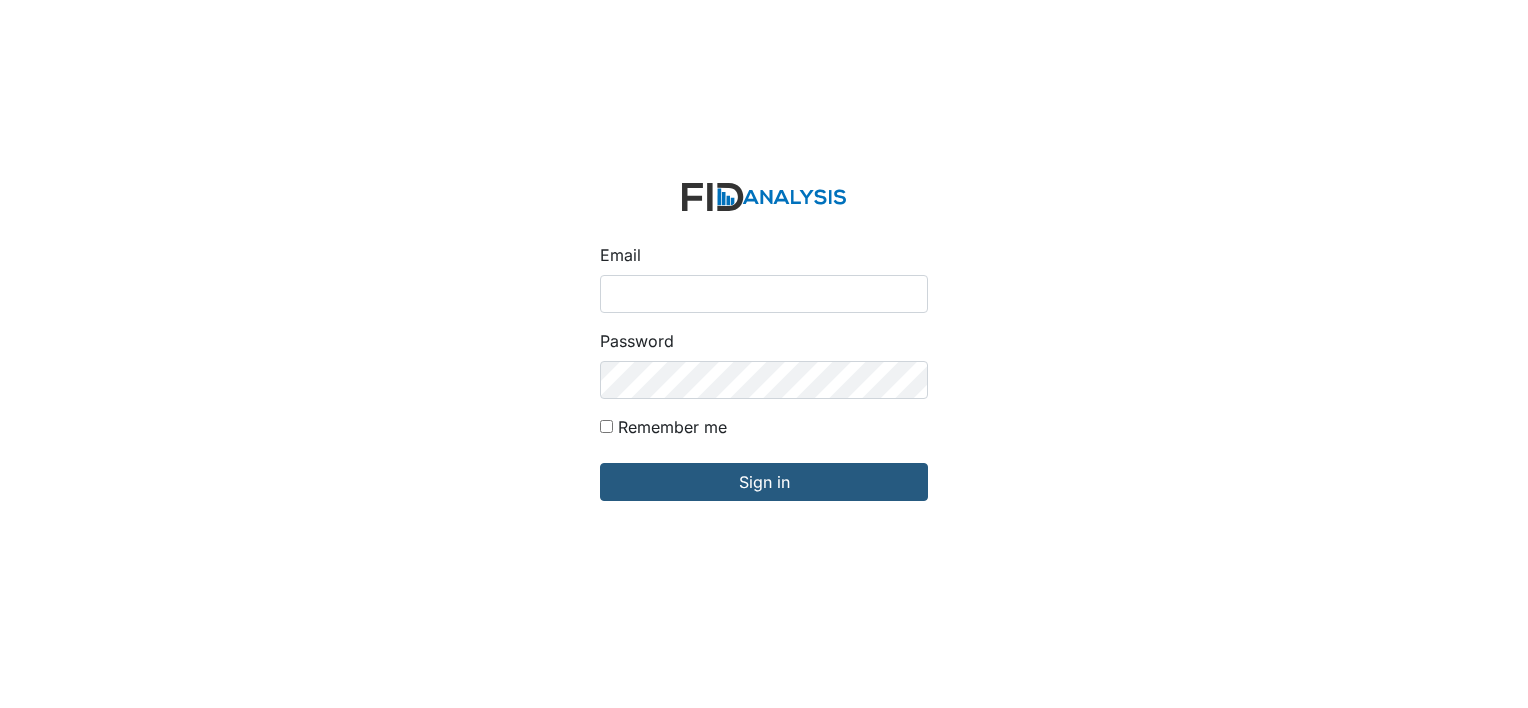 scroll, scrollTop: 0, scrollLeft: 0, axis: both 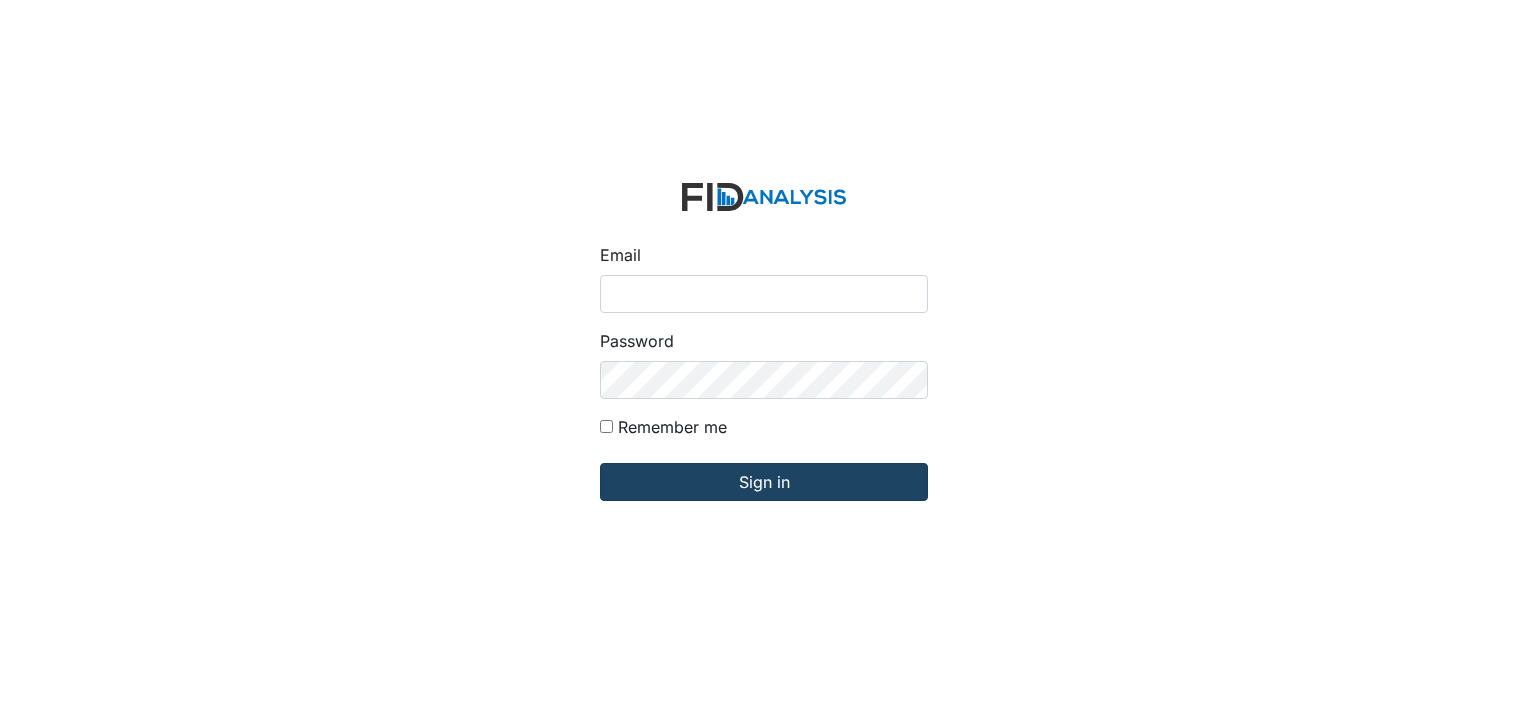 type on "[EMAIL_ADDRESS][DOMAIN_NAME]" 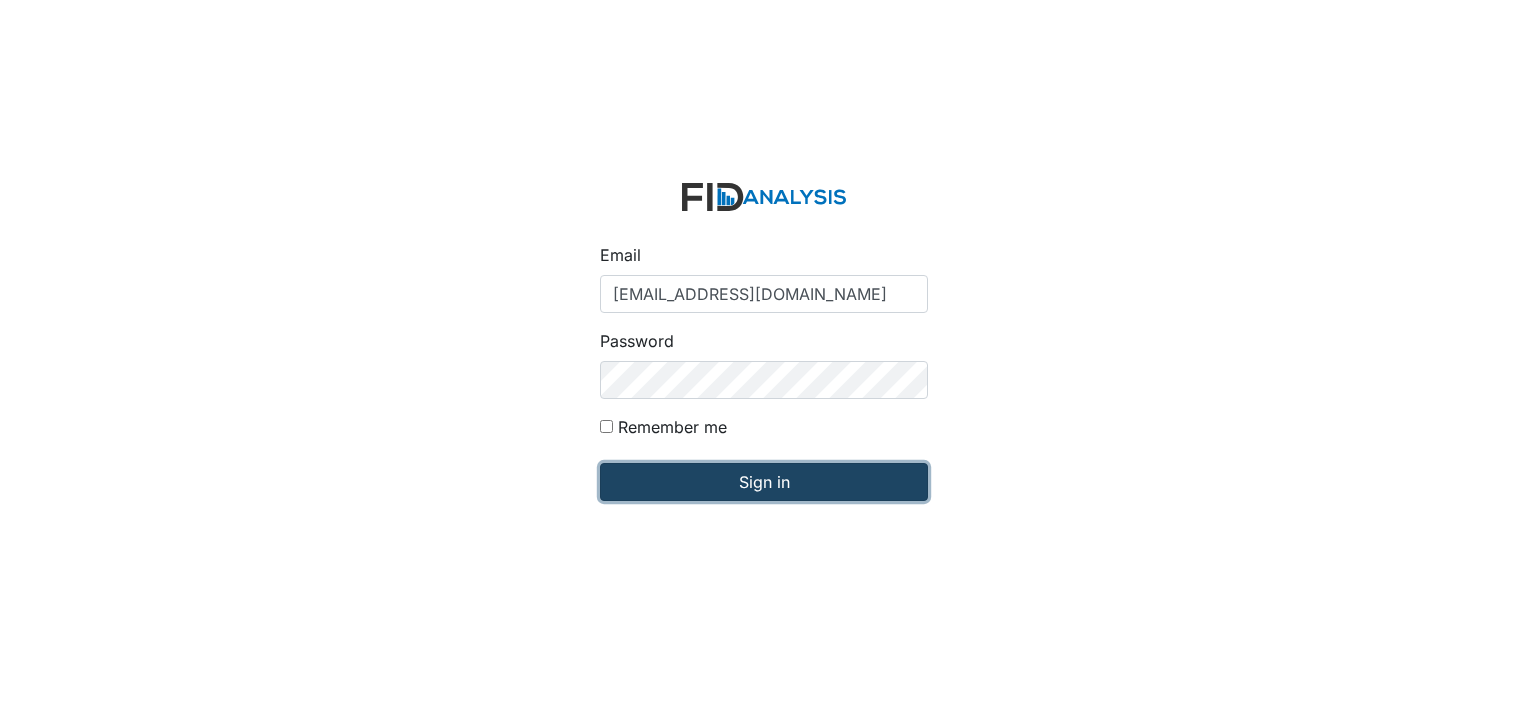 click on "Sign in" at bounding box center [764, 482] 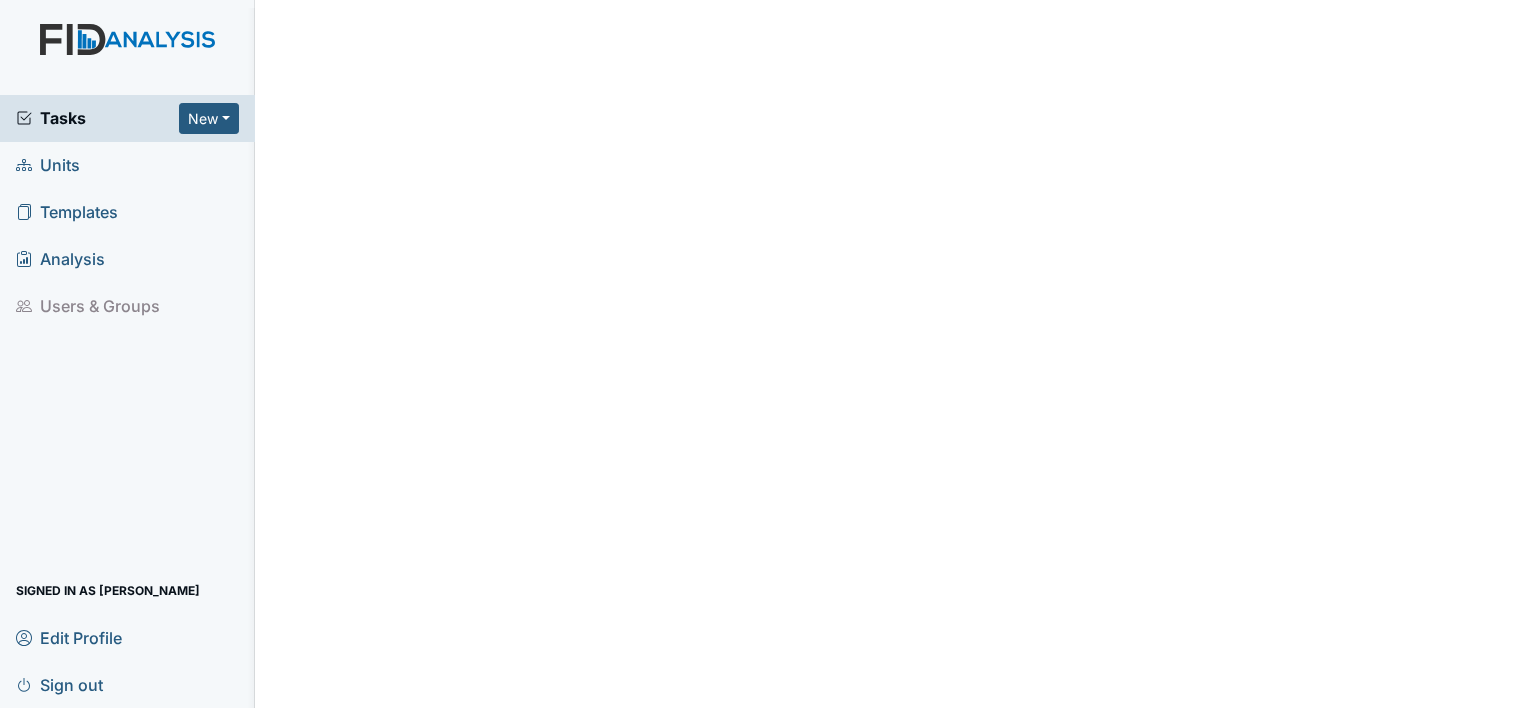 scroll, scrollTop: 0, scrollLeft: 0, axis: both 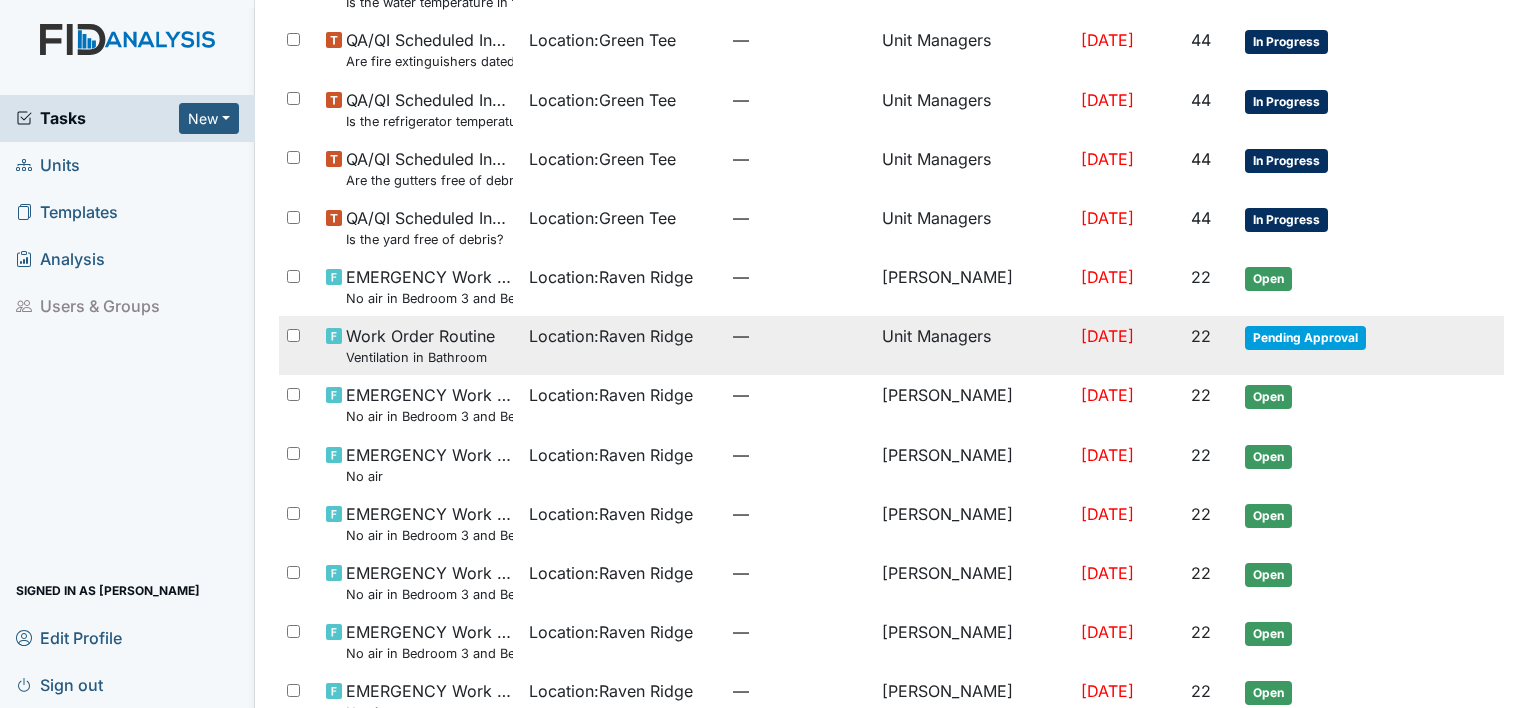click on "Pending Approval" at bounding box center (1305, 338) 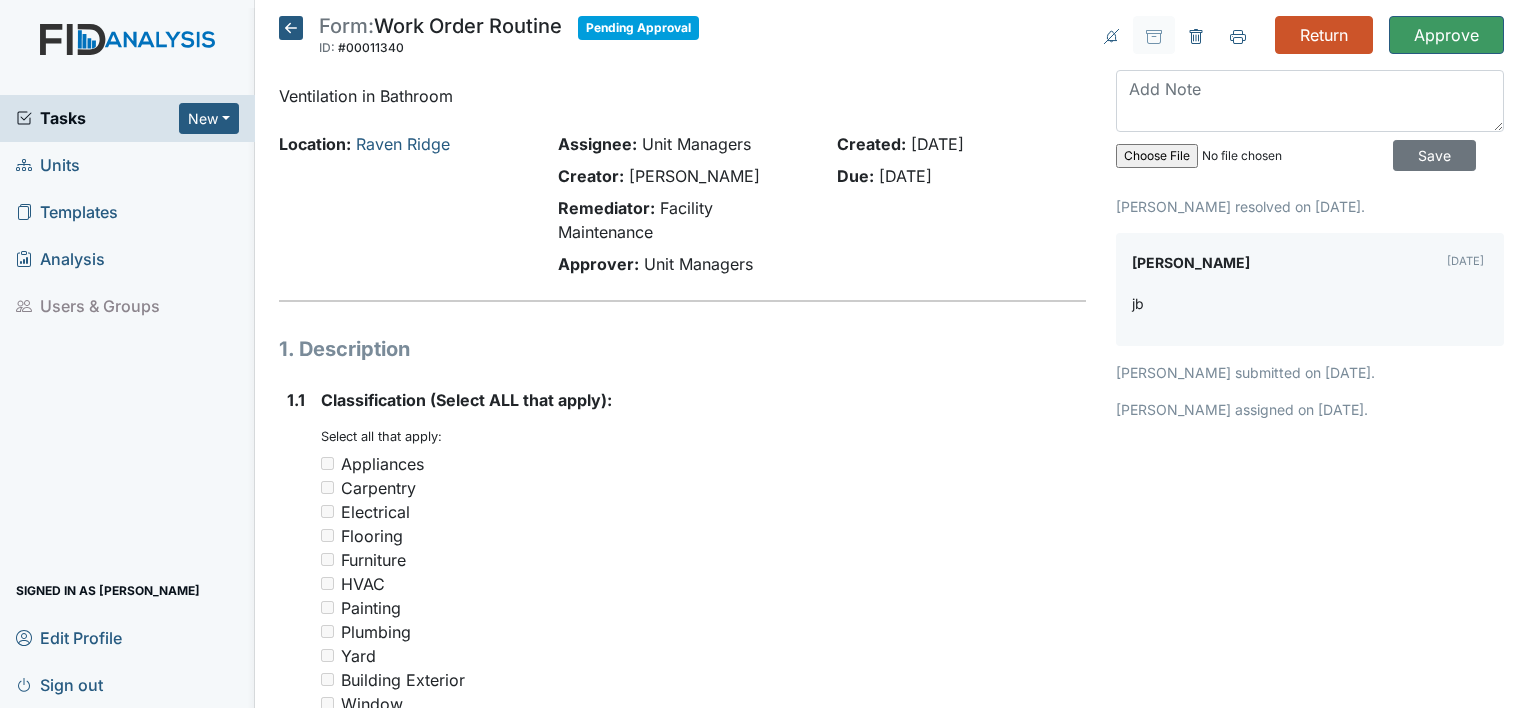 scroll, scrollTop: 0, scrollLeft: 0, axis: both 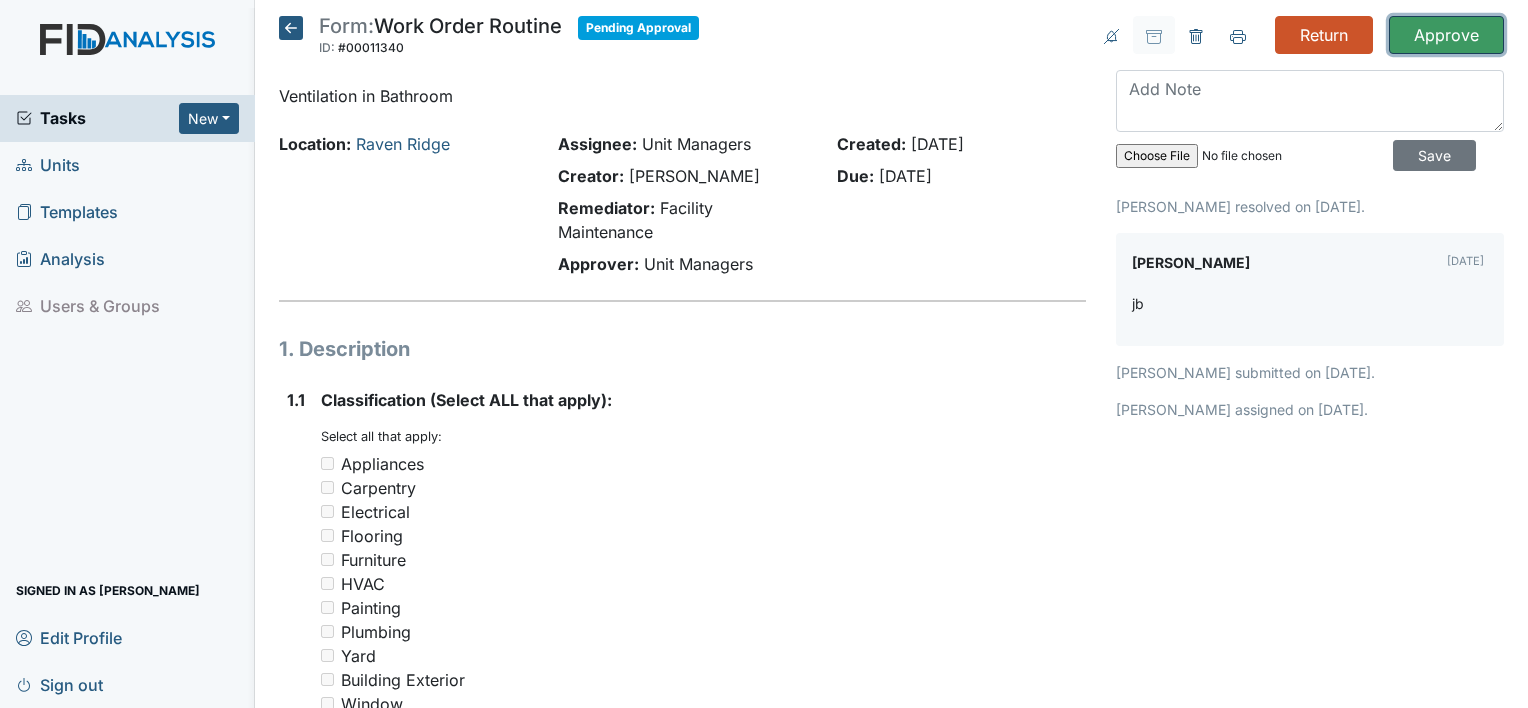 drag, startPoint x: 1434, startPoint y: 37, endPoint x: 1216, endPoint y: 447, distance: 464.3533 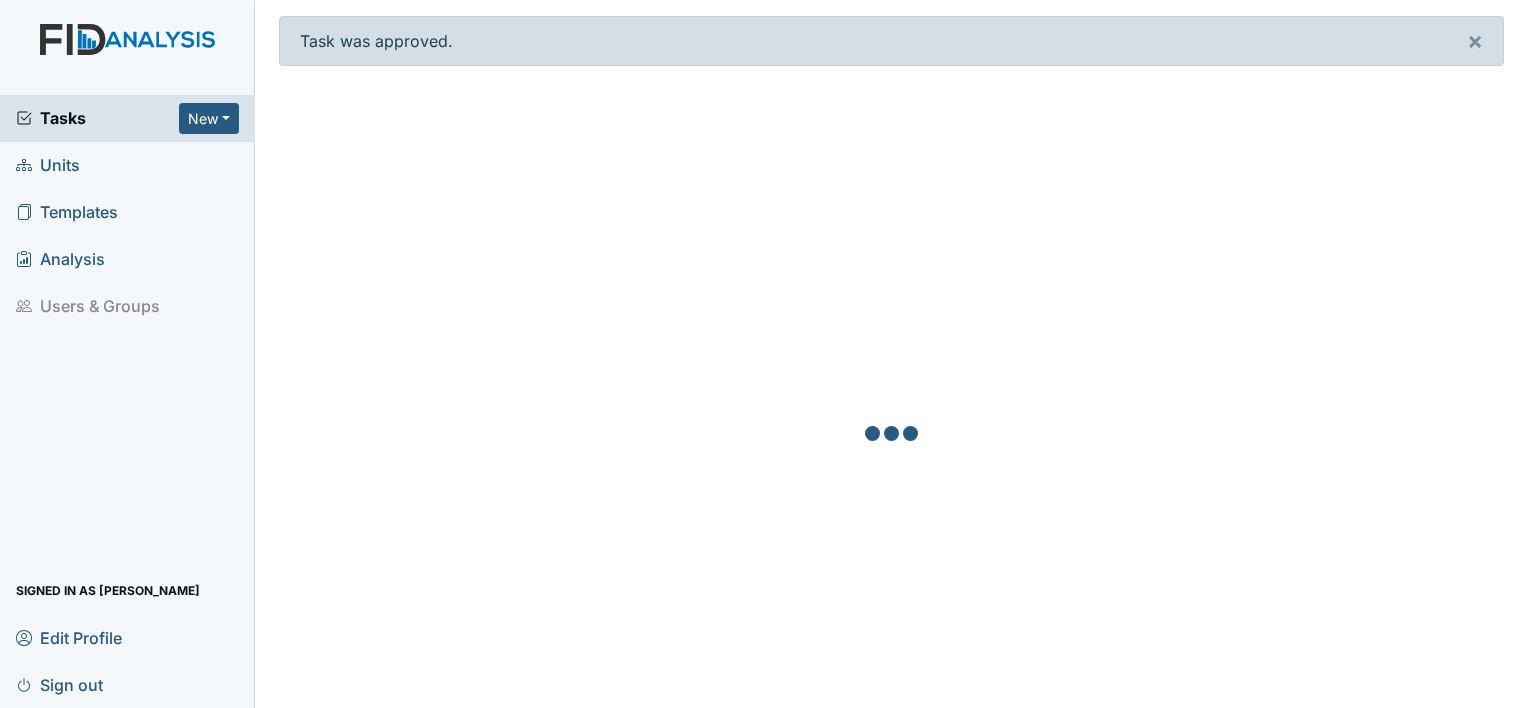 scroll, scrollTop: 0, scrollLeft: 0, axis: both 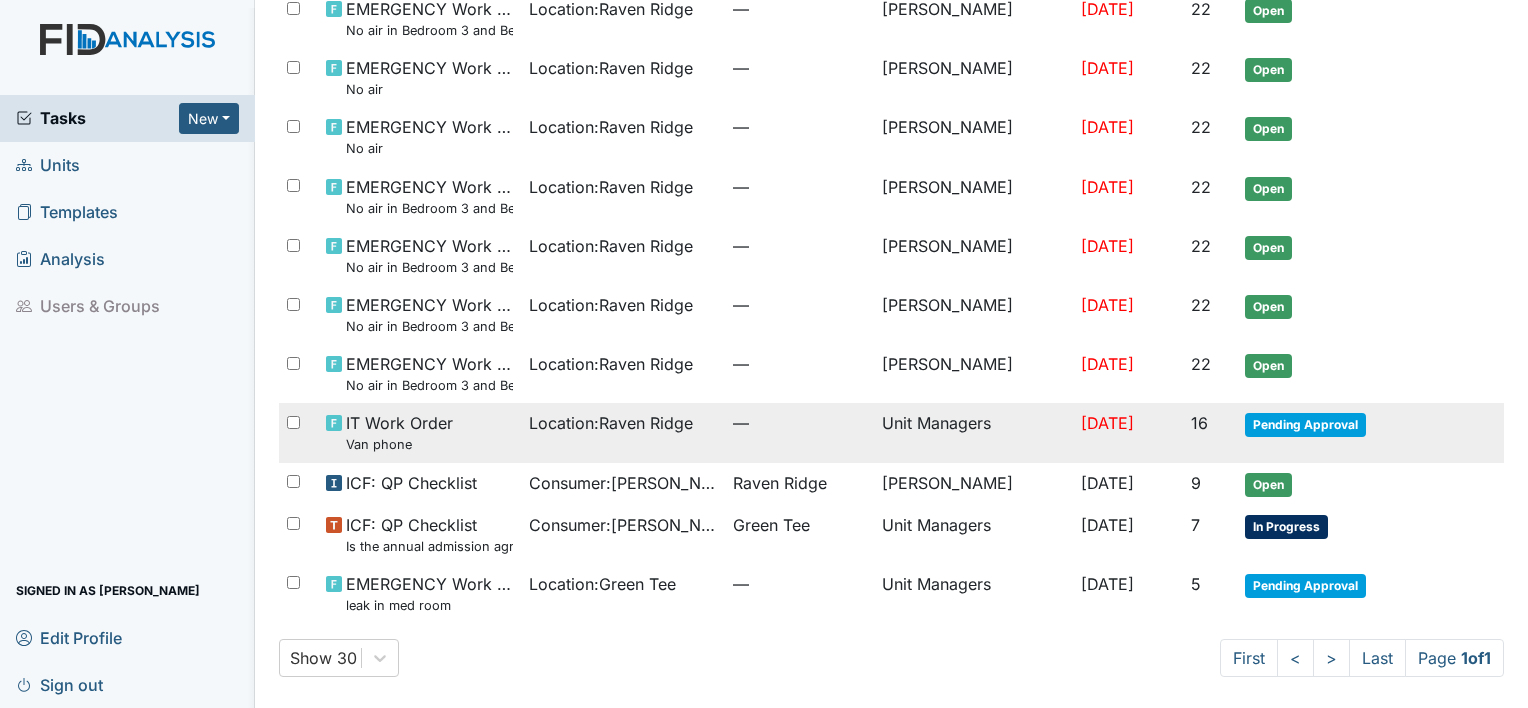 click on "Pending Approval" at bounding box center (1305, 425) 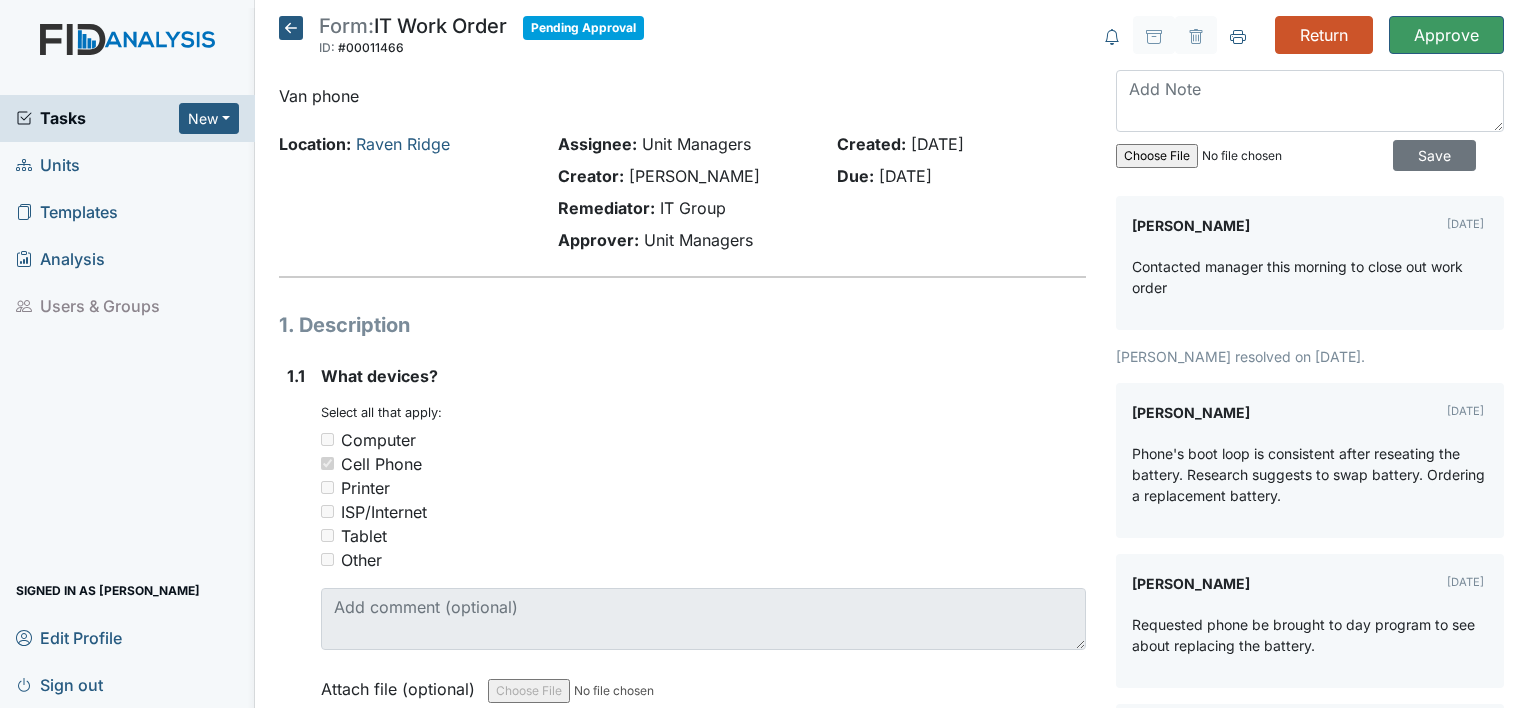 scroll, scrollTop: 0, scrollLeft: 0, axis: both 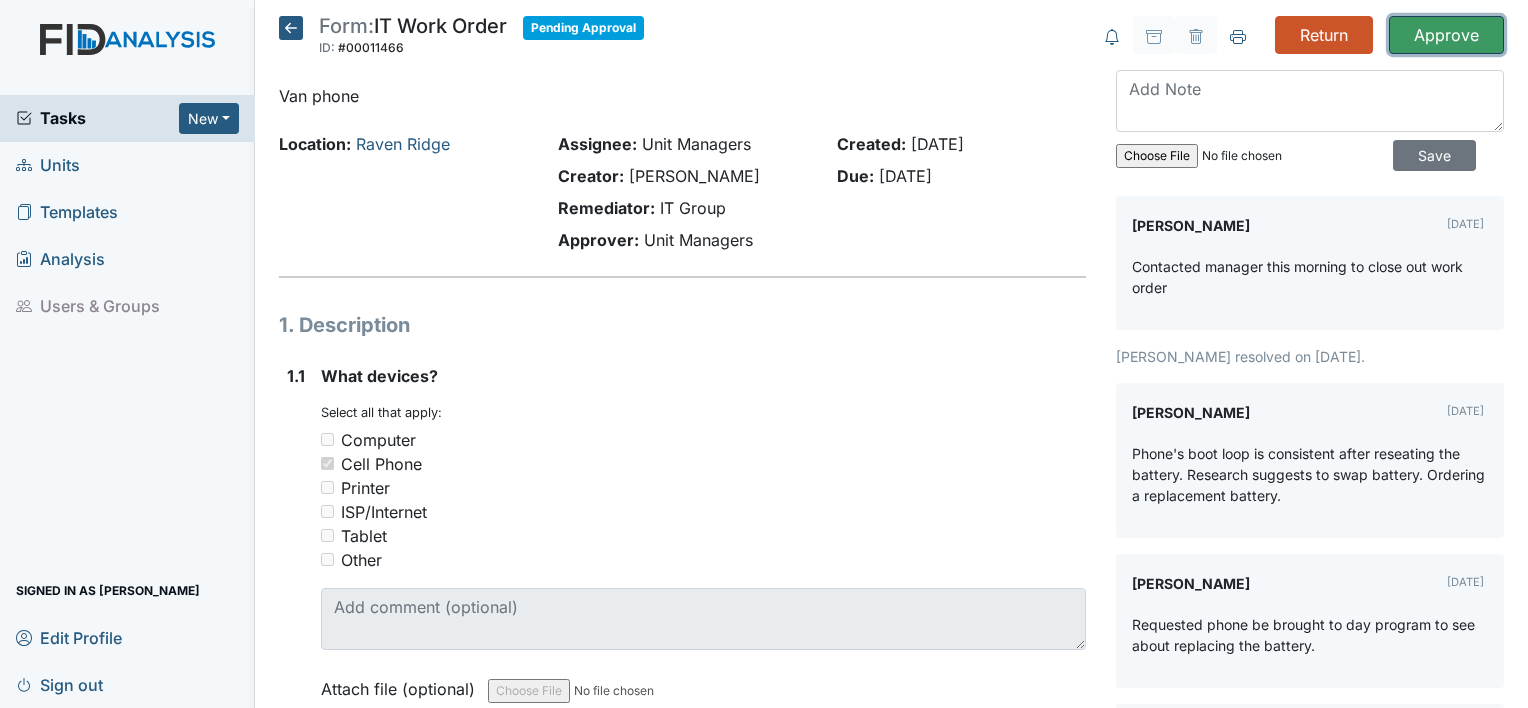 click on "Approve" at bounding box center (1446, 35) 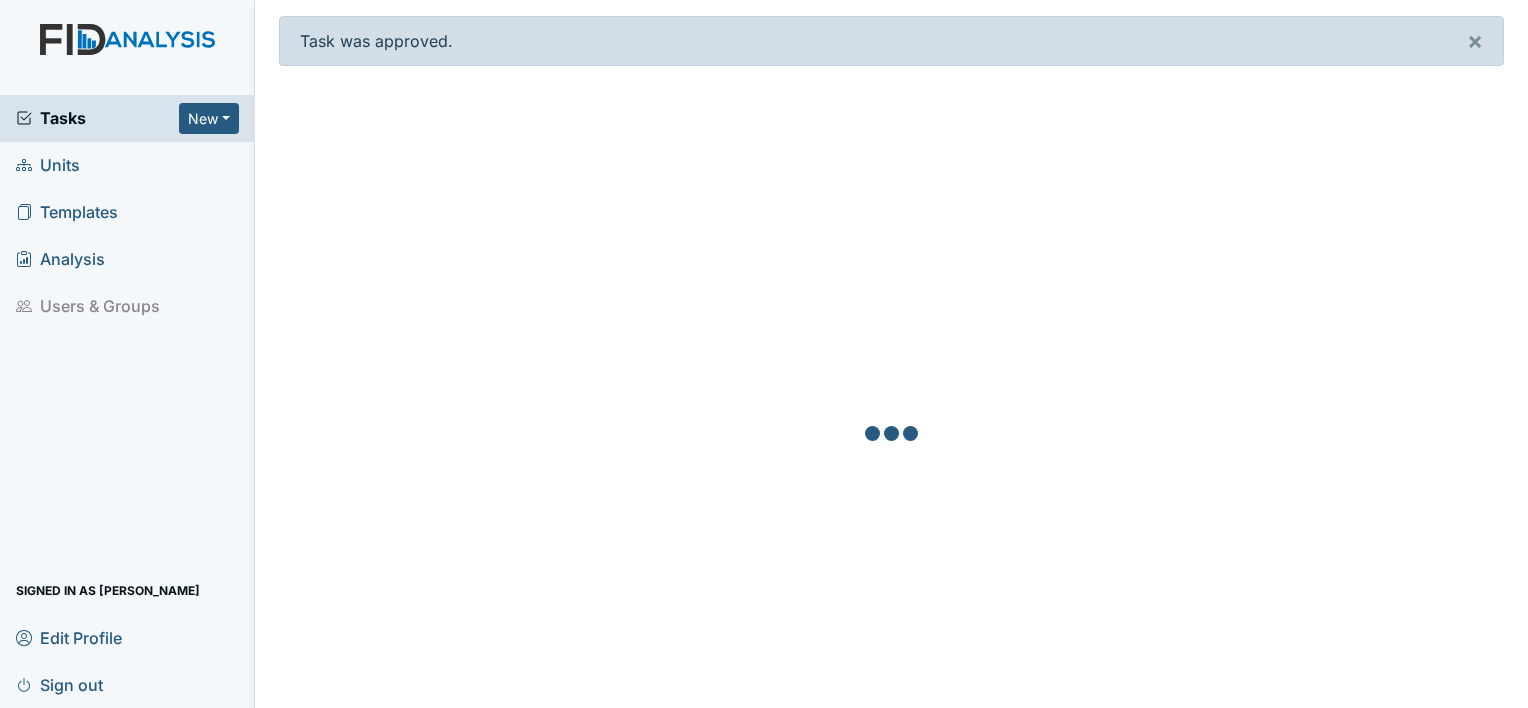 scroll, scrollTop: 0, scrollLeft: 0, axis: both 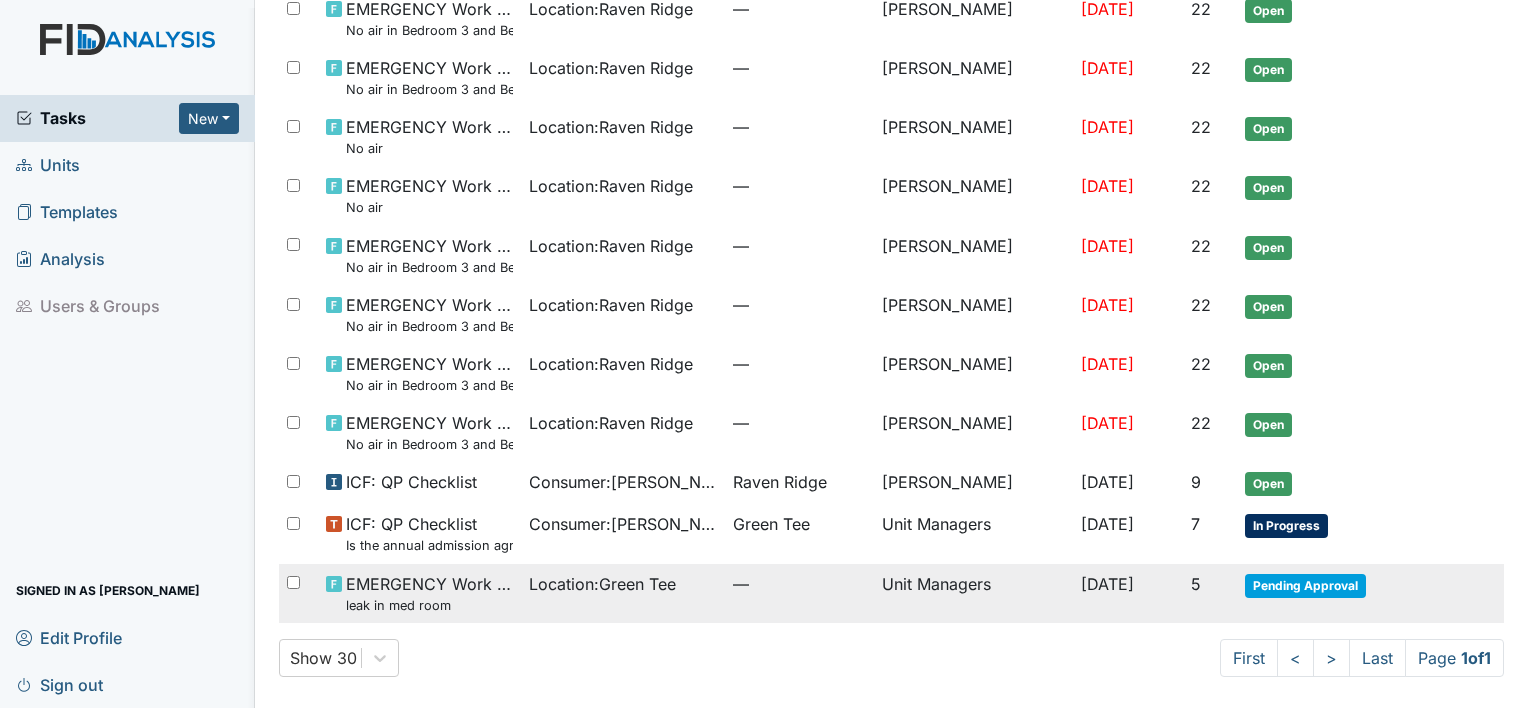 click on "Pending Approval" at bounding box center (1305, 586) 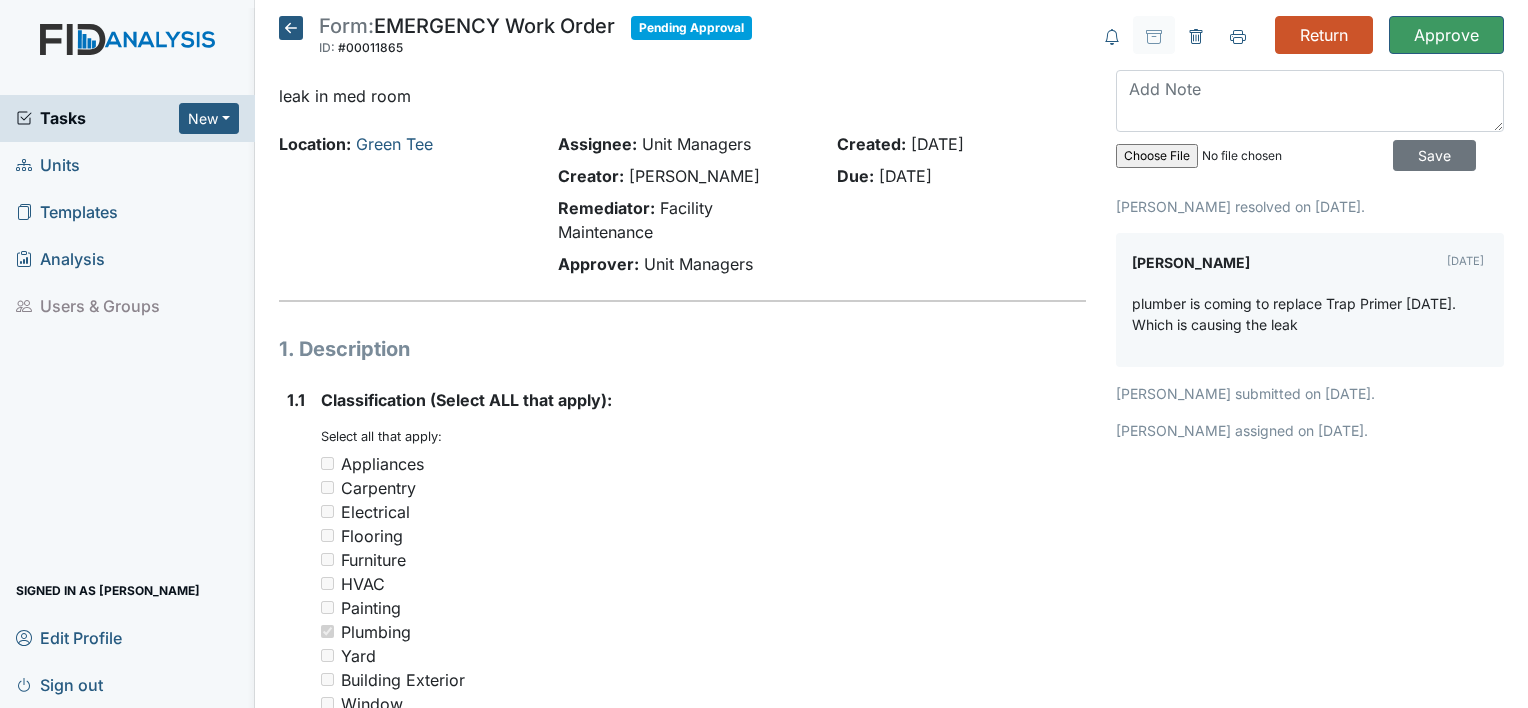 scroll, scrollTop: 0, scrollLeft: 0, axis: both 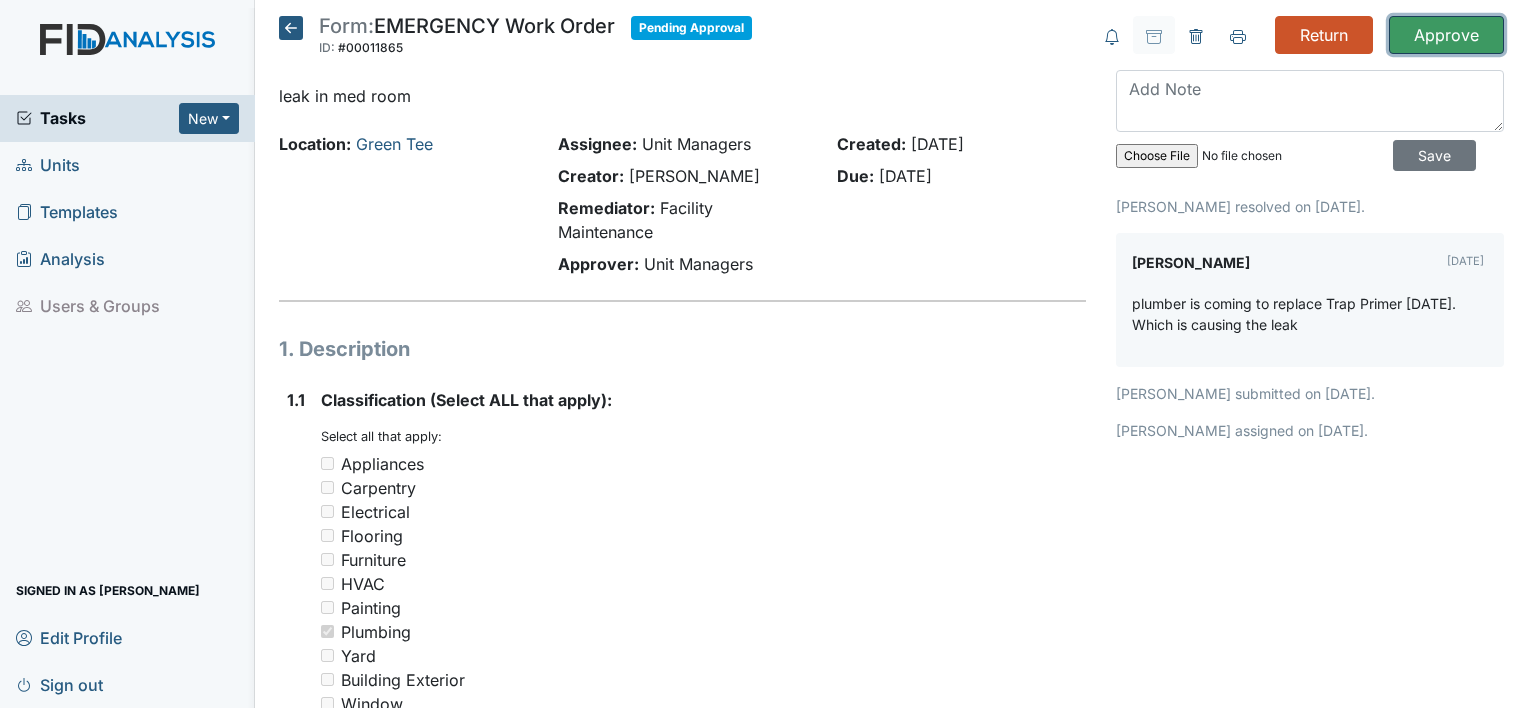click on "Approve" at bounding box center (1446, 35) 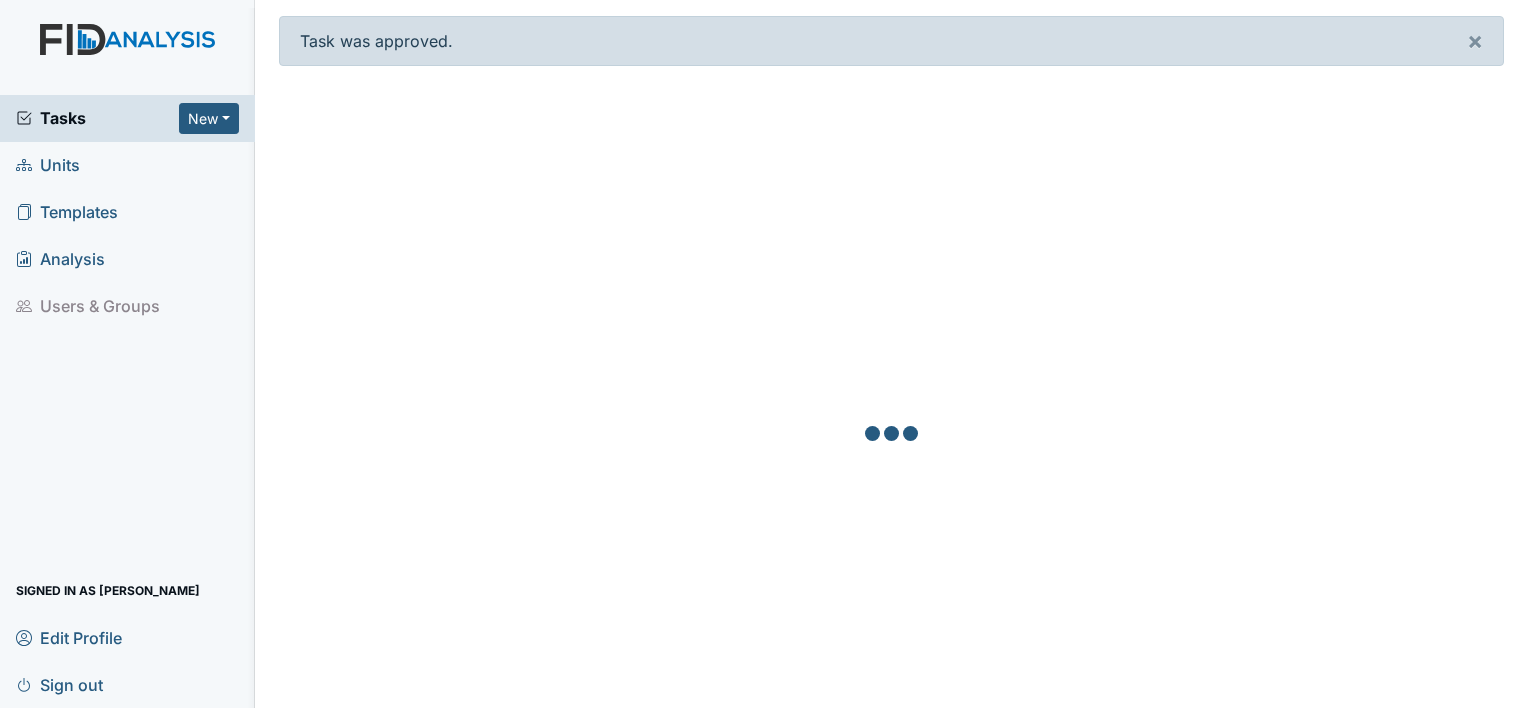 scroll, scrollTop: 0, scrollLeft: 0, axis: both 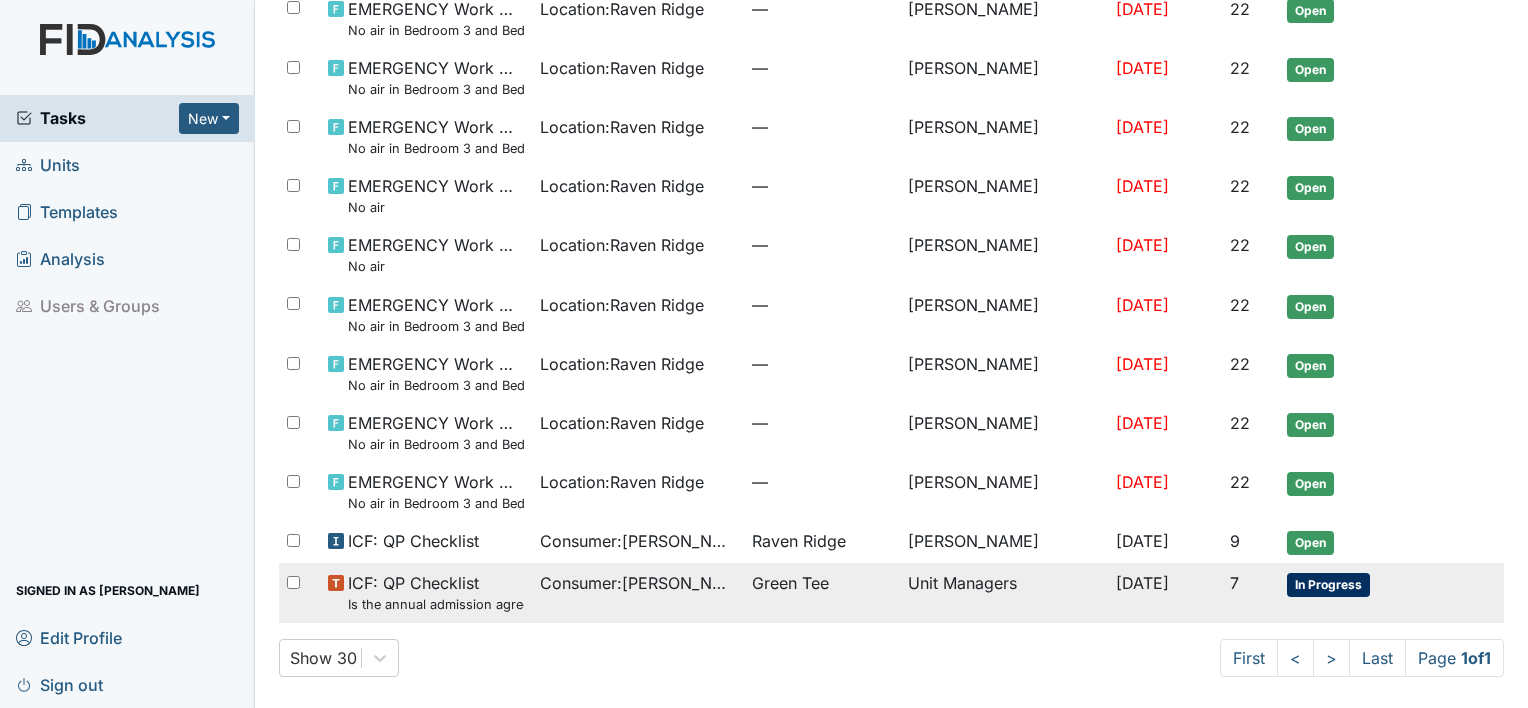click on "ICF: QP Checklist Is the annual admission agreement current? (document the date in the comment section)" at bounding box center [436, 592] 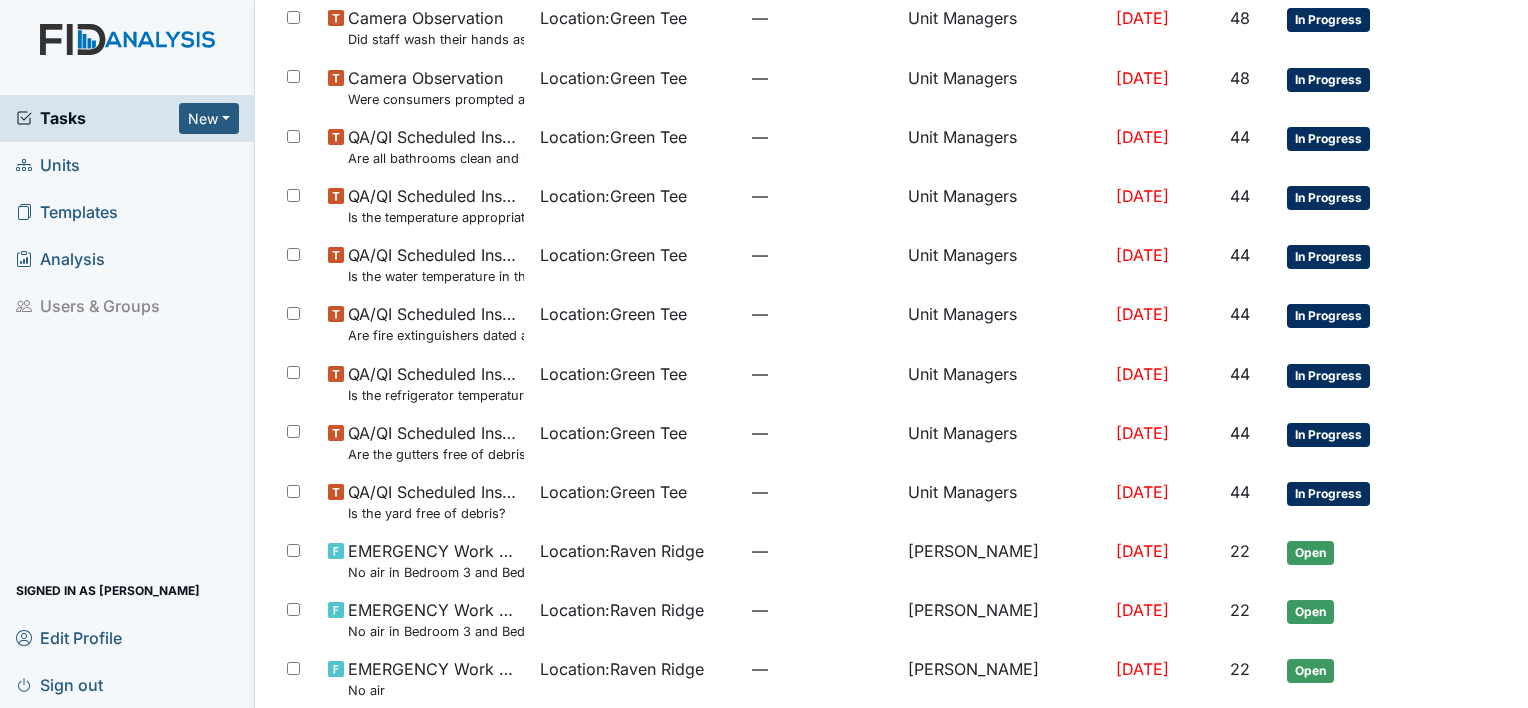 scroll, scrollTop: 148, scrollLeft: 0, axis: vertical 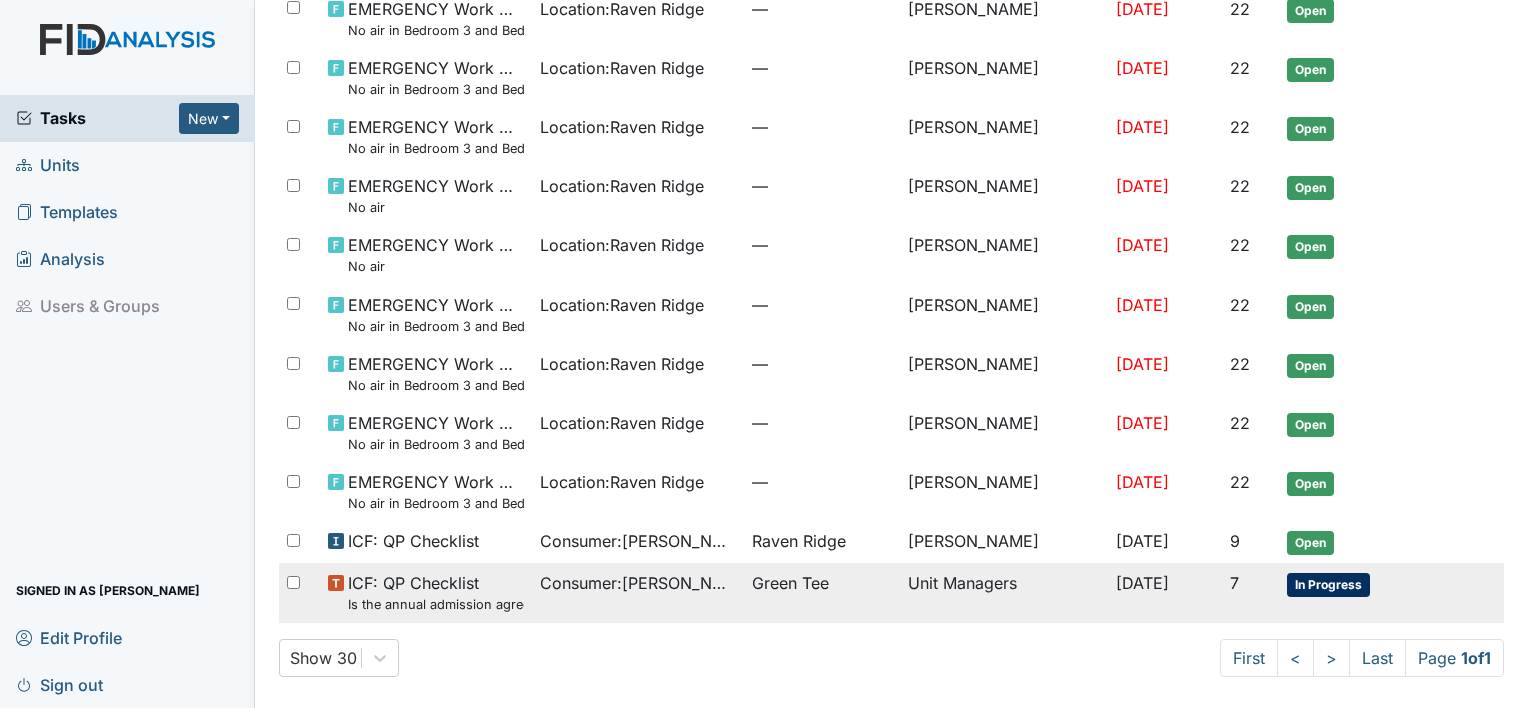 click on "In Progress" at bounding box center [1328, 585] 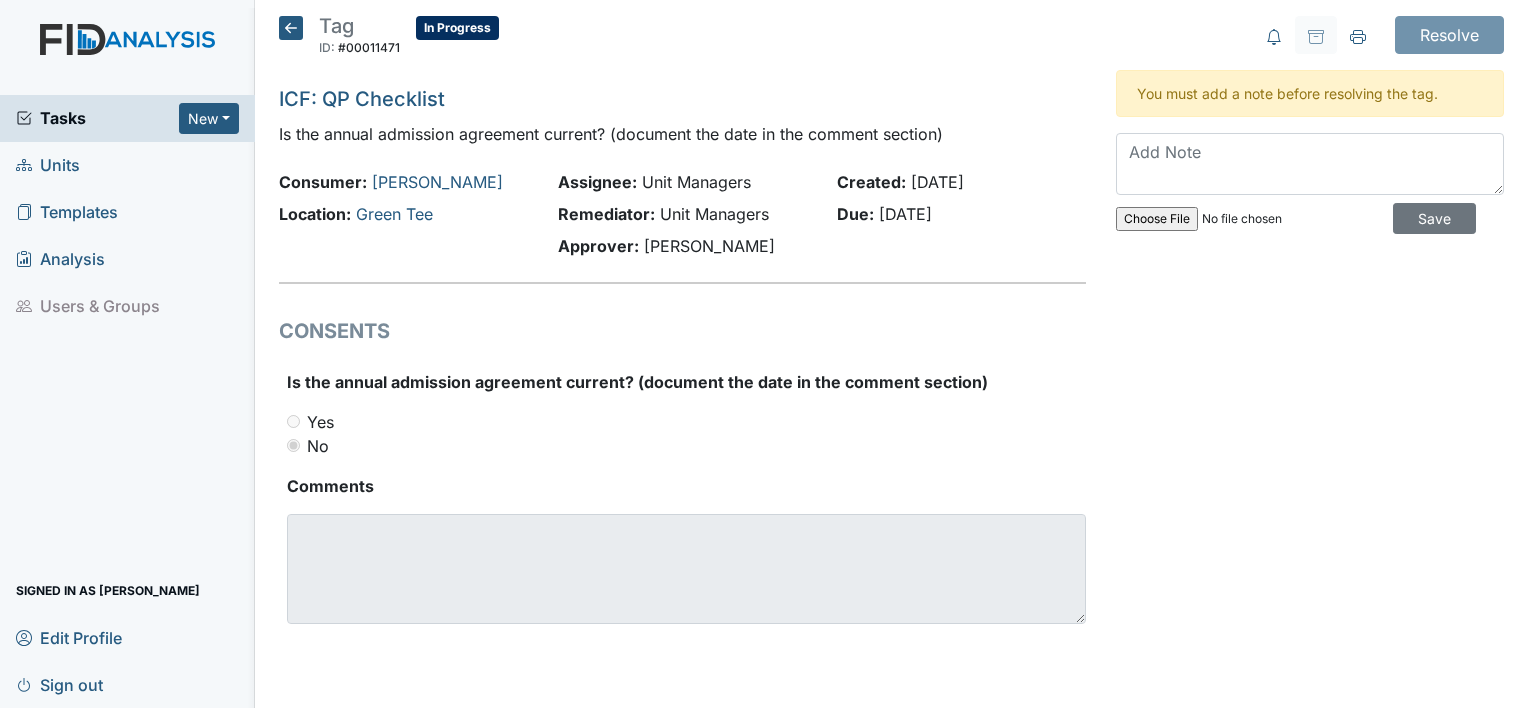 scroll, scrollTop: 0, scrollLeft: 0, axis: both 